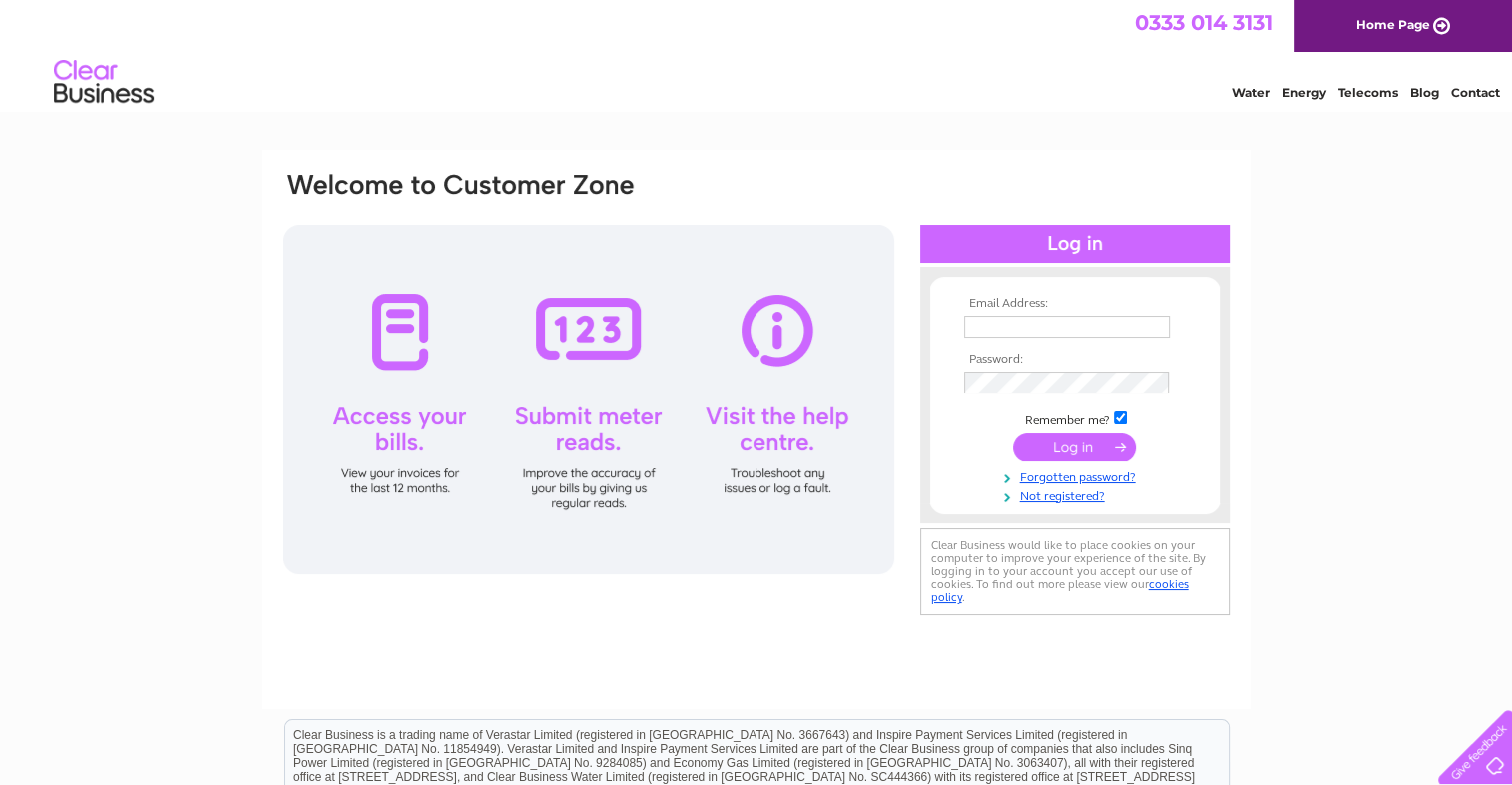 scroll, scrollTop: 0, scrollLeft: 0, axis: both 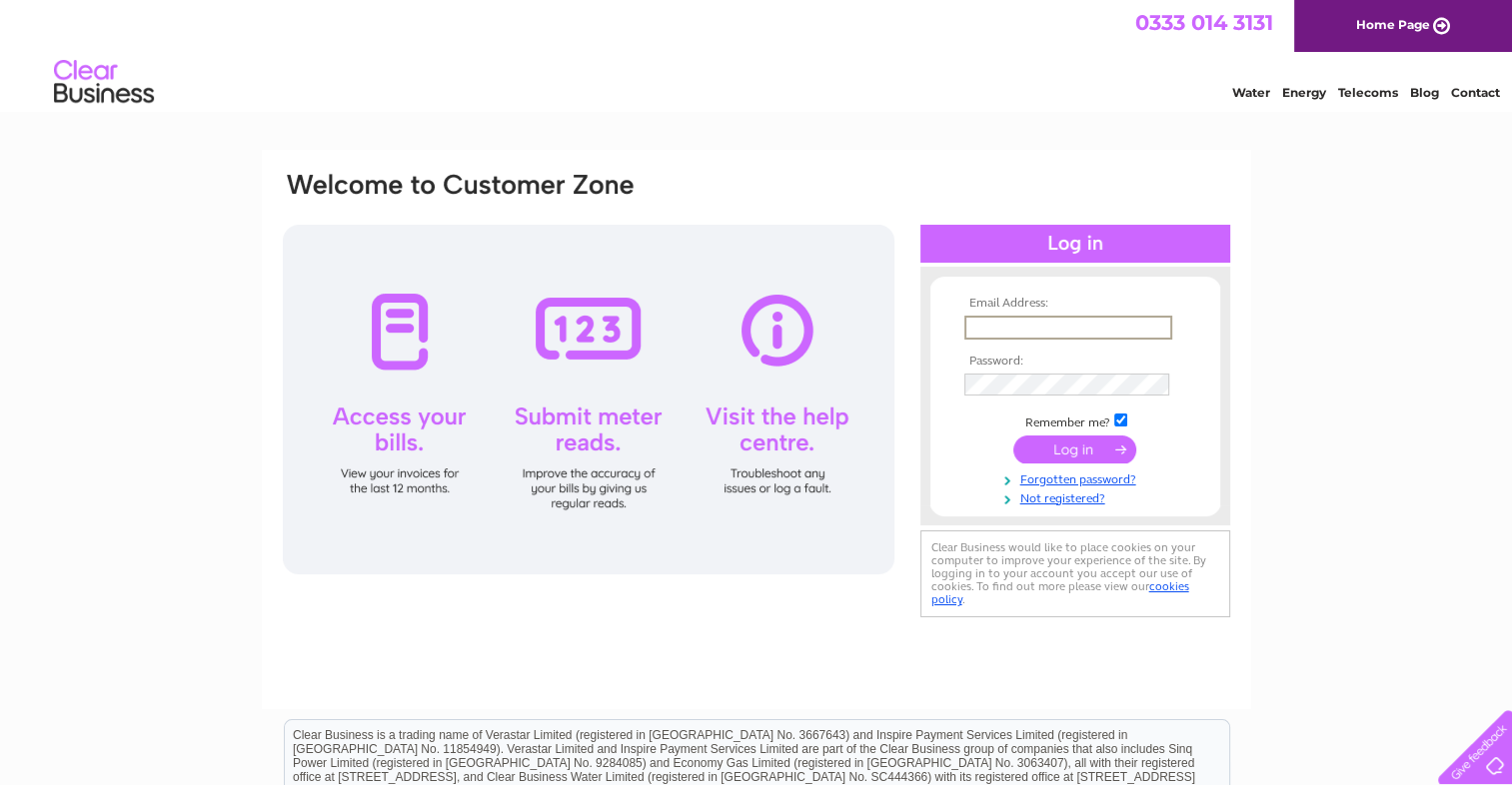 click at bounding box center [1068, 328] 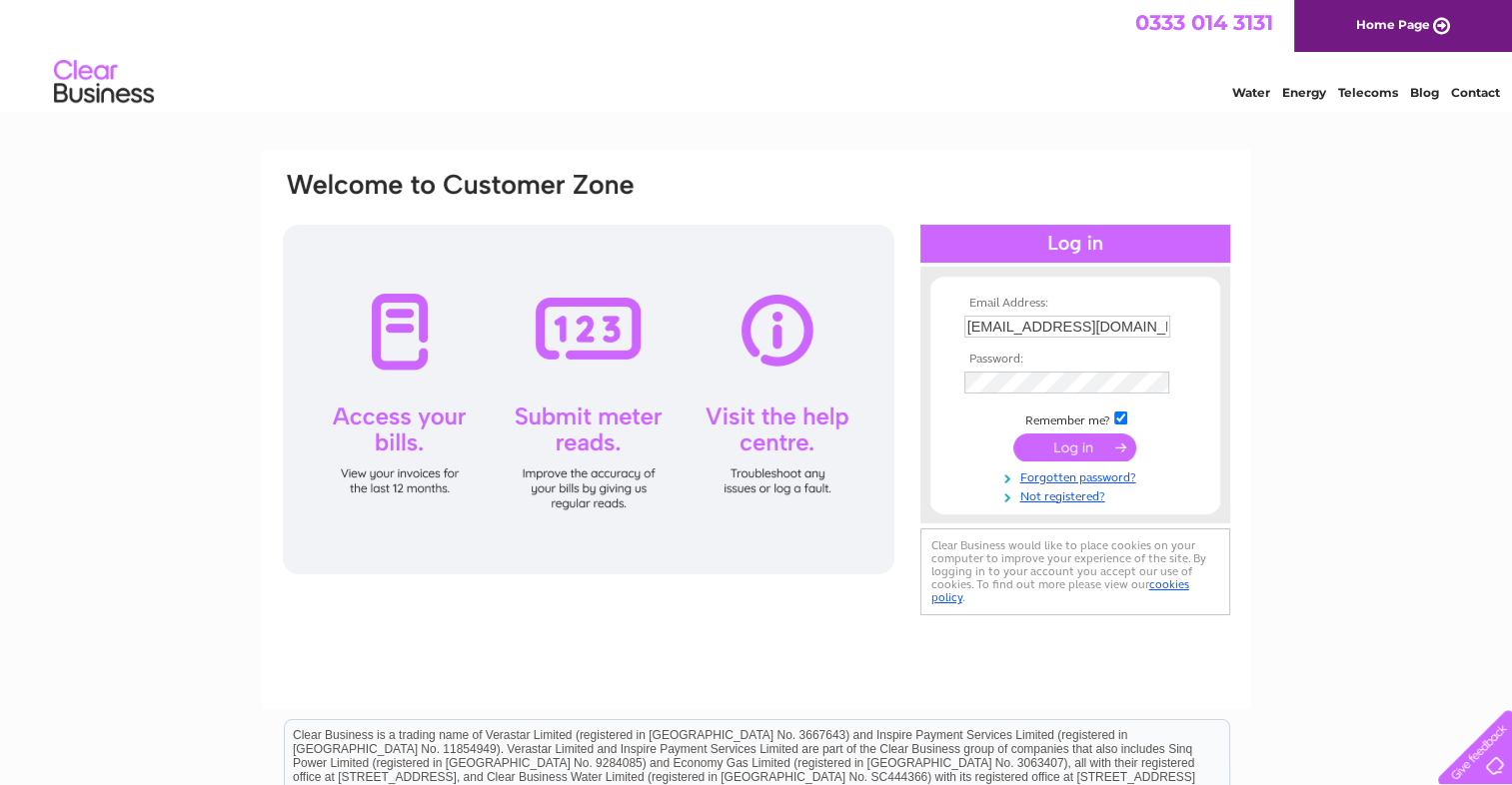 click at bounding box center [1074, 447] 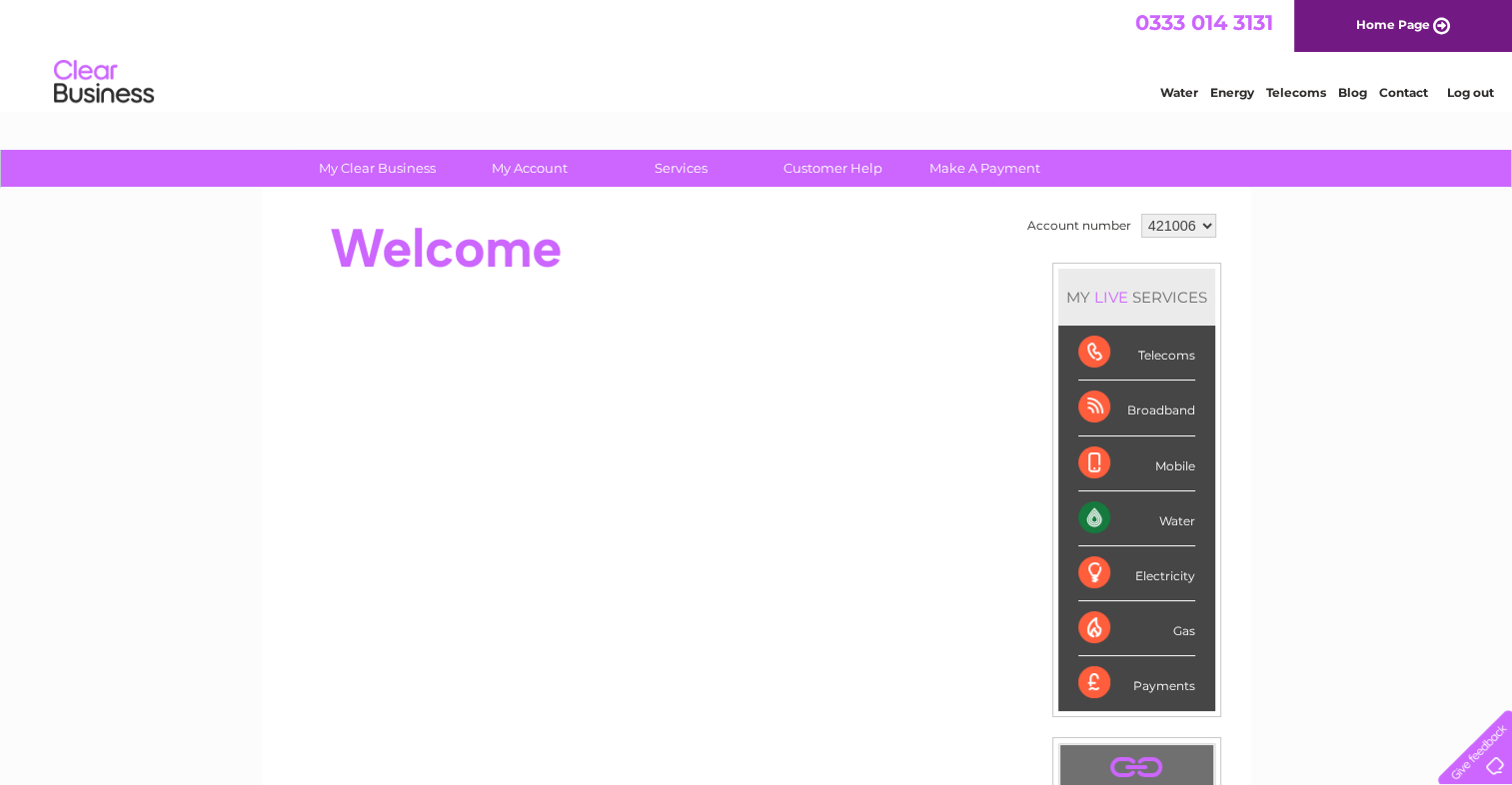 scroll, scrollTop: 0, scrollLeft: 0, axis: both 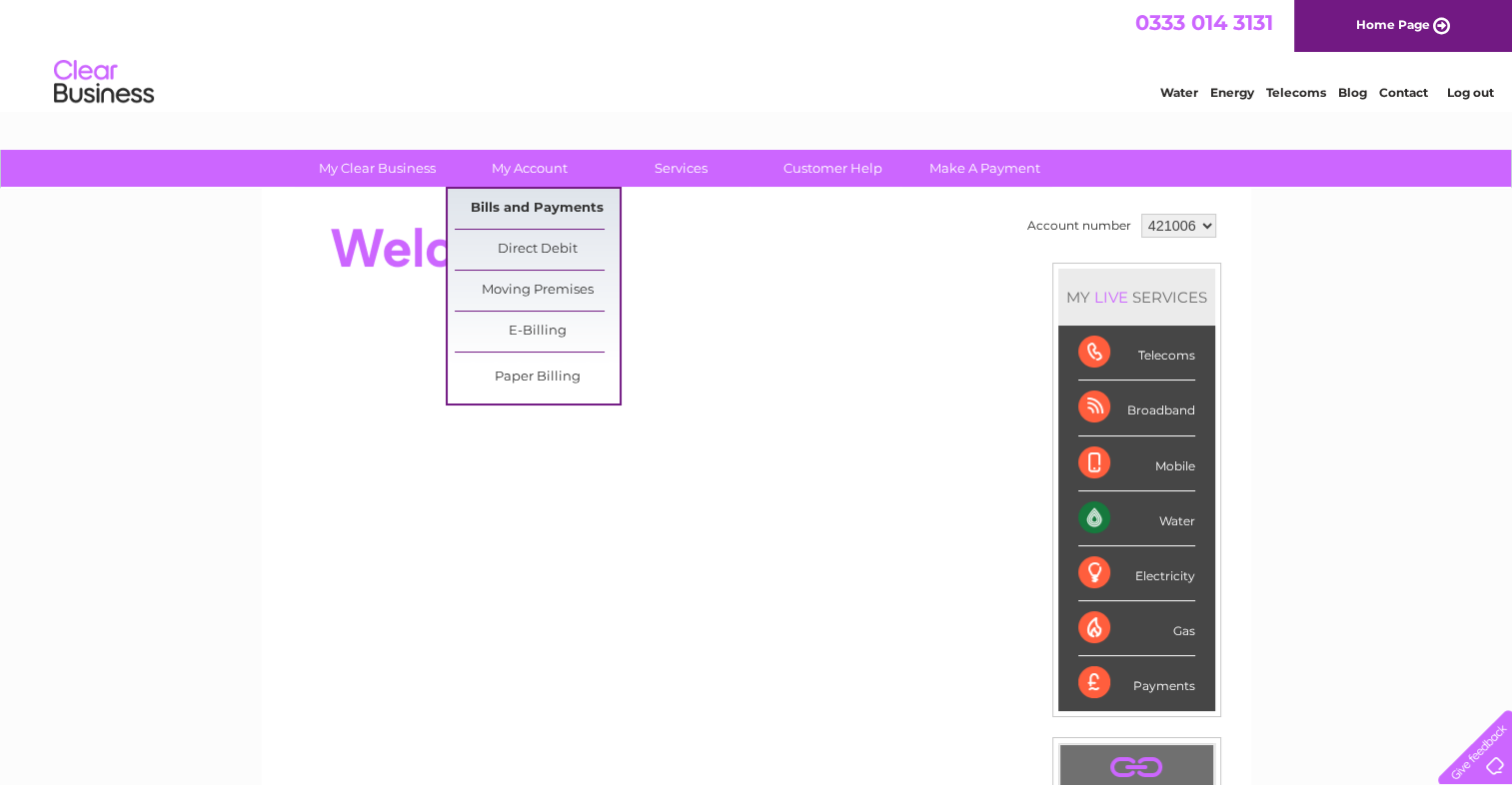 click on "Bills and Payments" at bounding box center (537, 209) 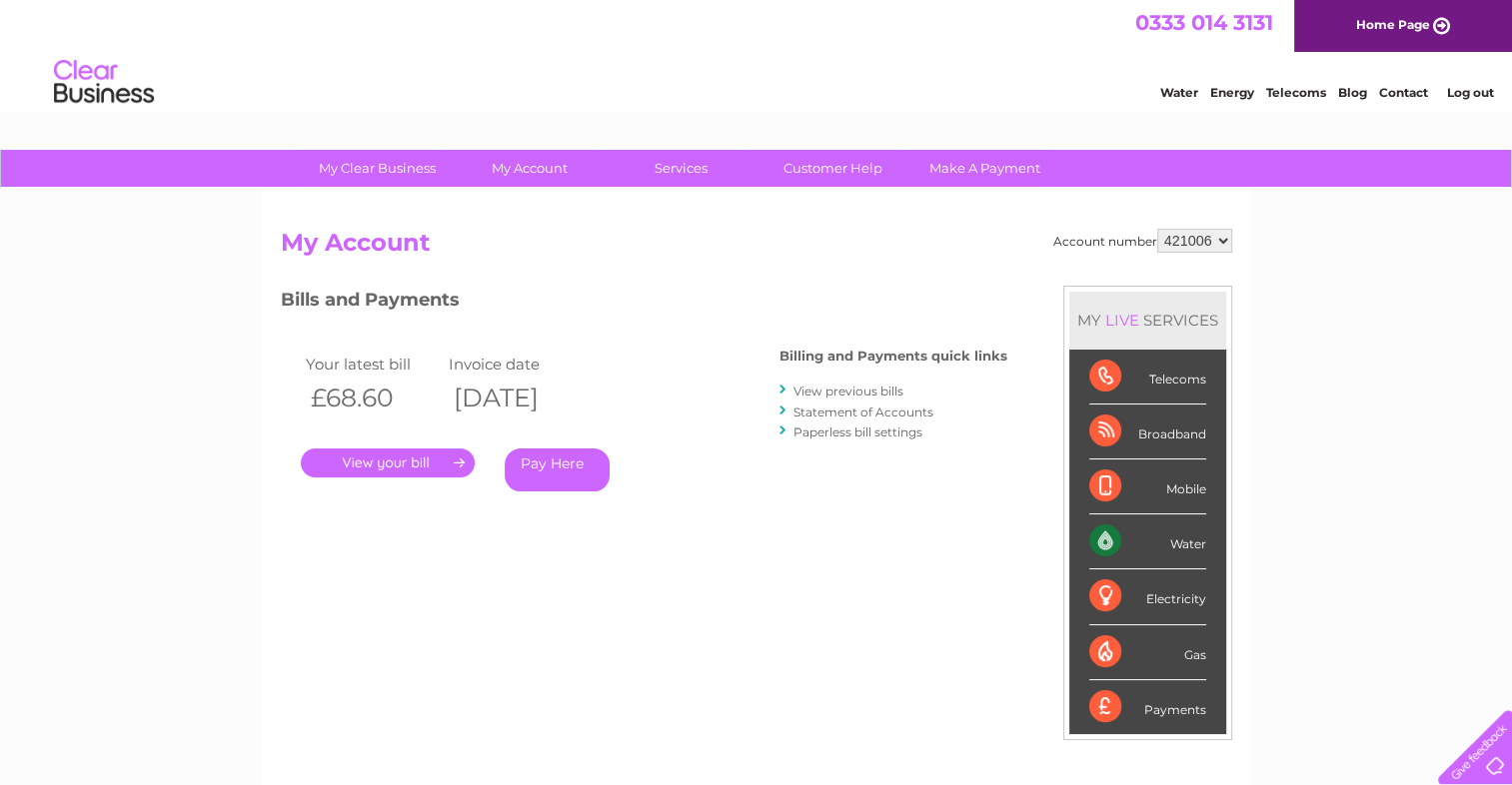 scroll, scrollTop: 0, scrollLeft: 0, axis: both 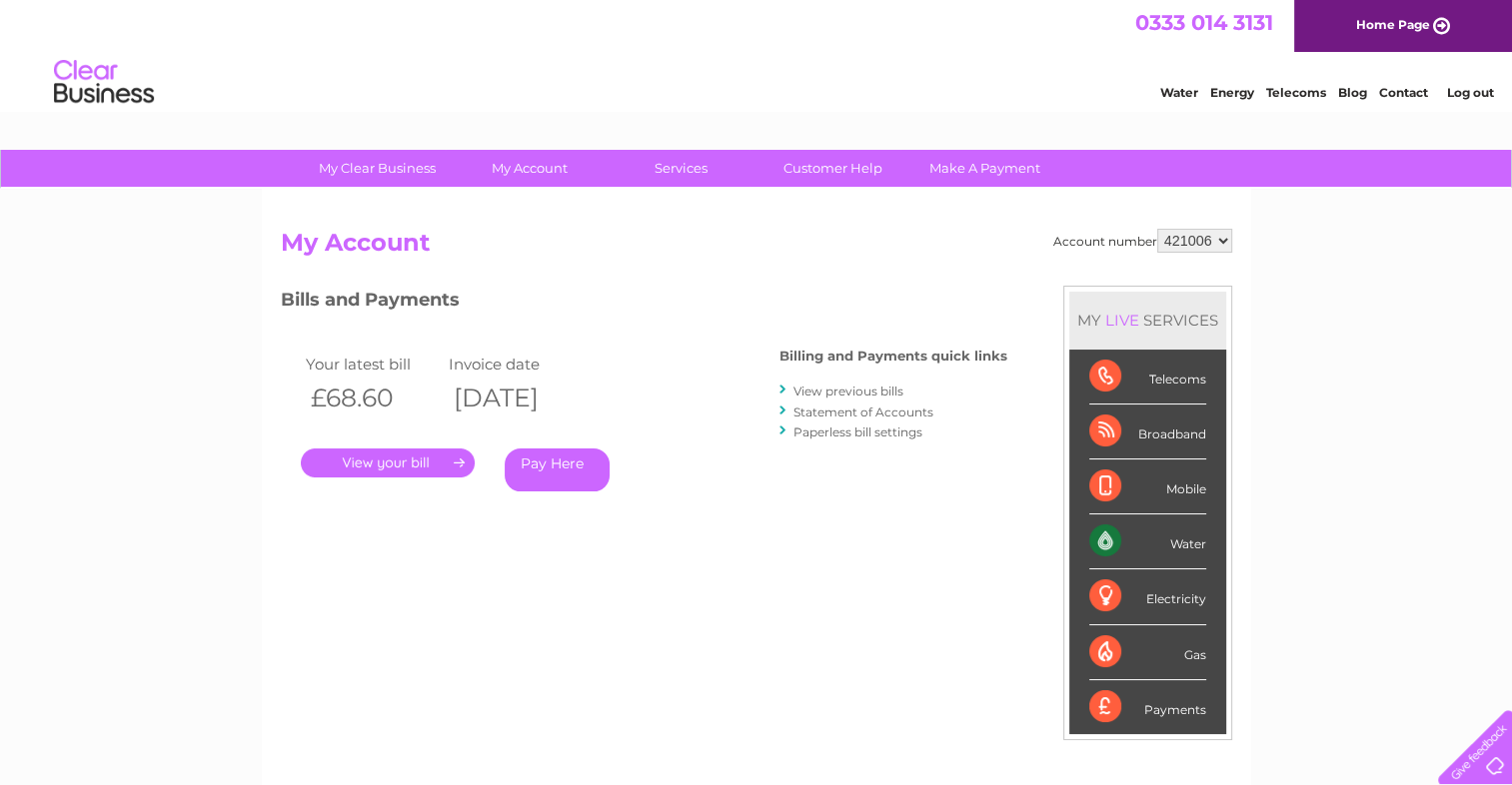 click on "." at bounding box center [388, 462] 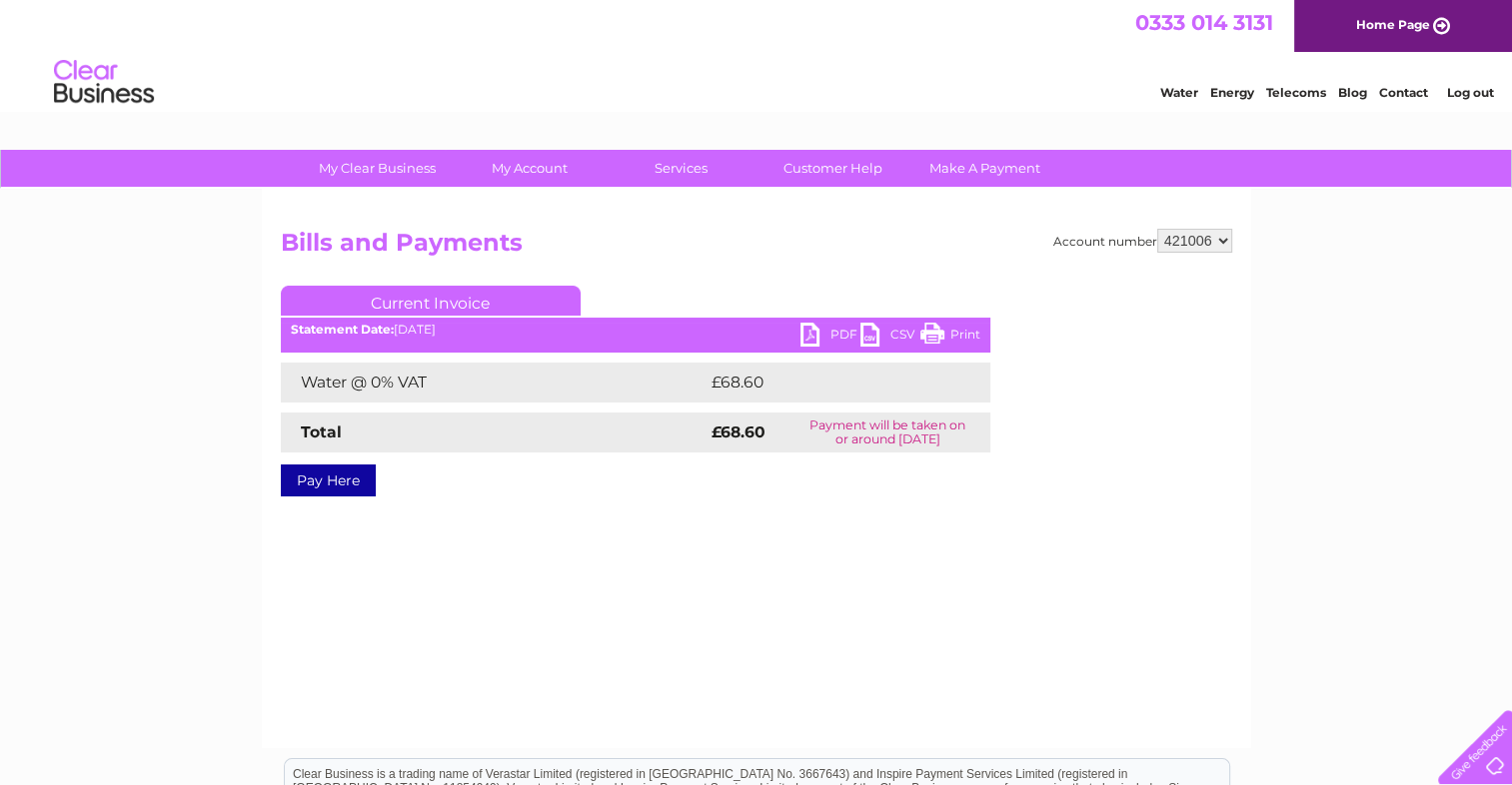 scroll, scrollTop: 0, scrollLeft: 0, axis: both 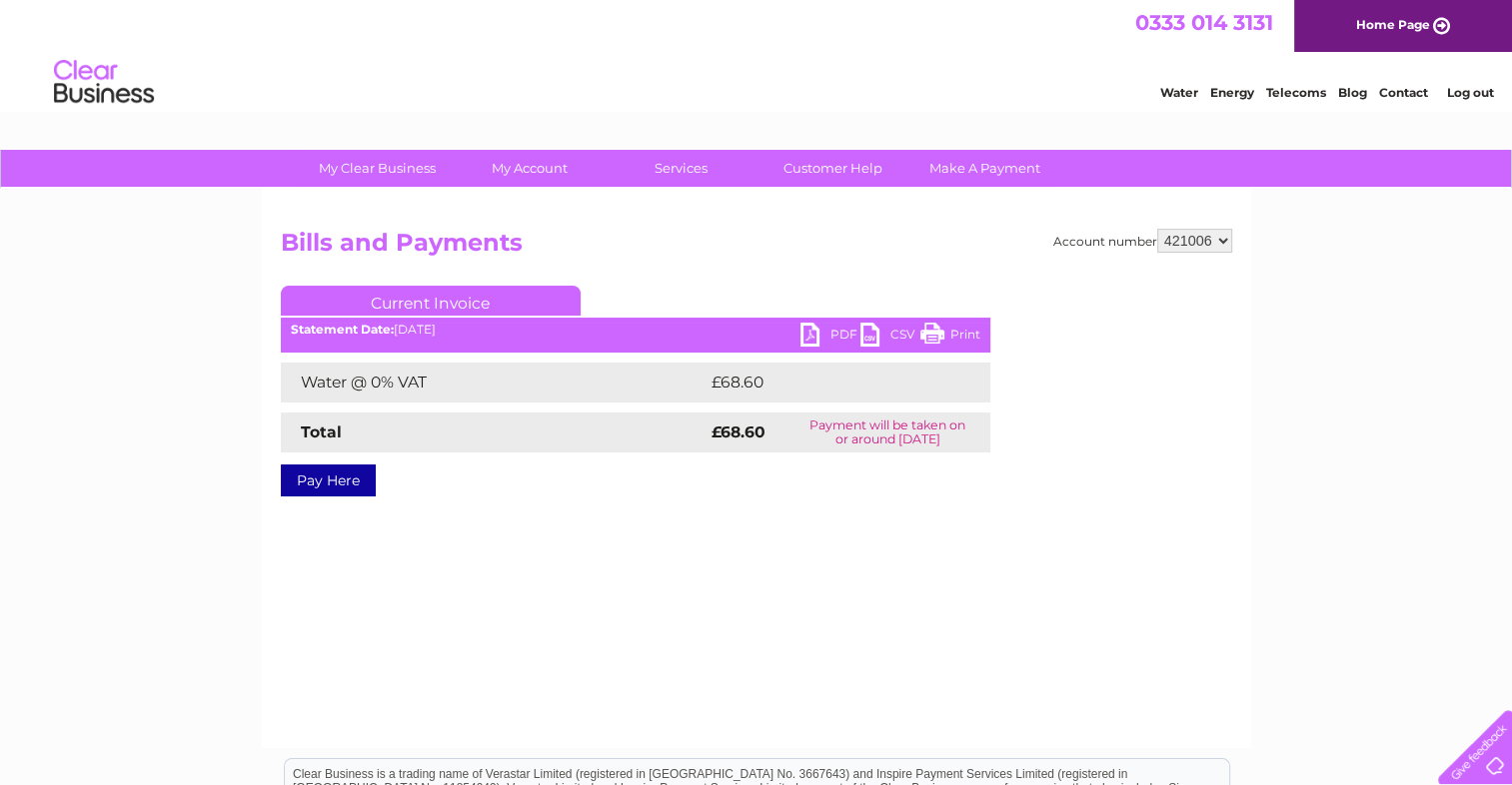 click on "Print" at bounding box center [950, 337] 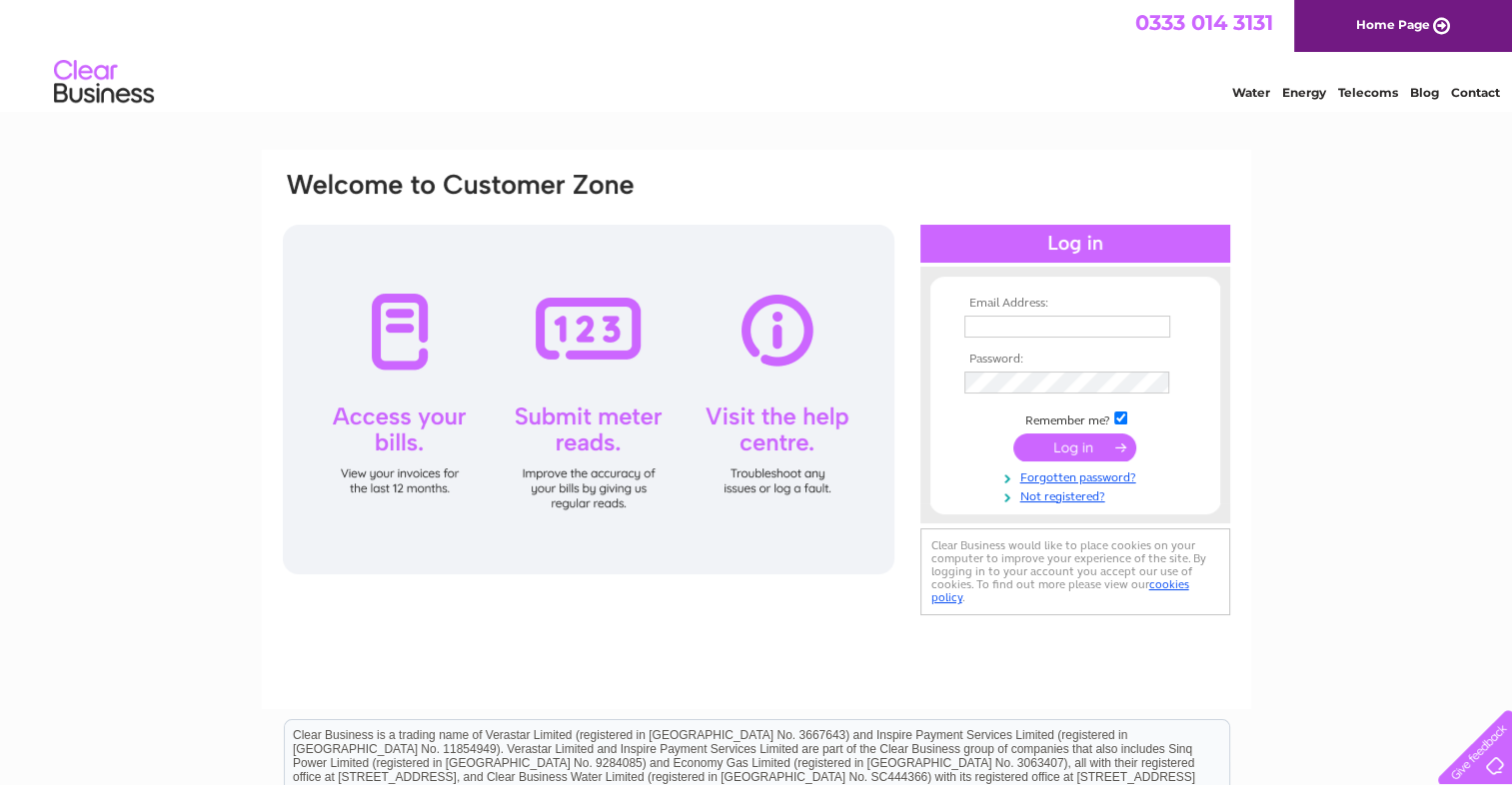 scroll, scrollTop: 0, scrollLeft: 0, axis: both 